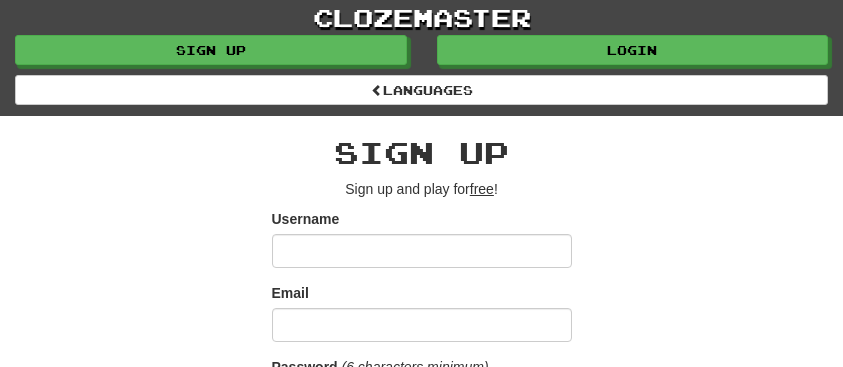 scroll, scrollTop: 0, scrollLeft: 0, axis: both 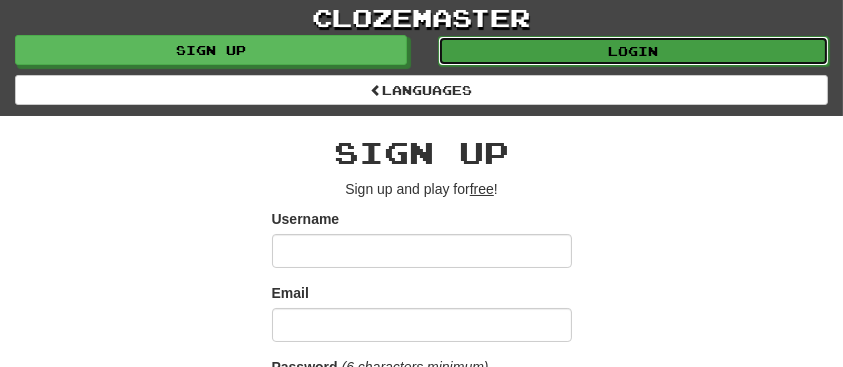 click on "Login" at bounding box center [634, 51] 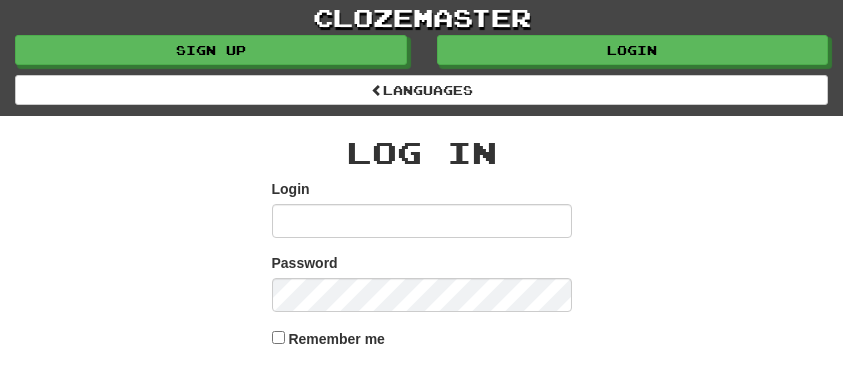 scroll, scrollTop: 0, scrollLeft: 0, axis: both 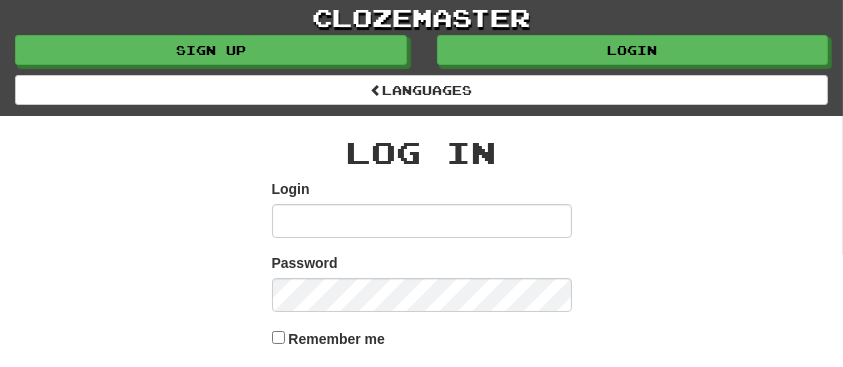 type on "*********" 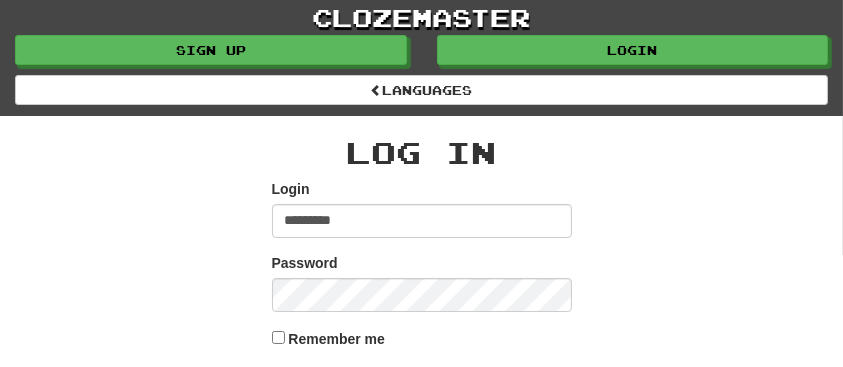 click on "******" at bounding box center [422, 392] 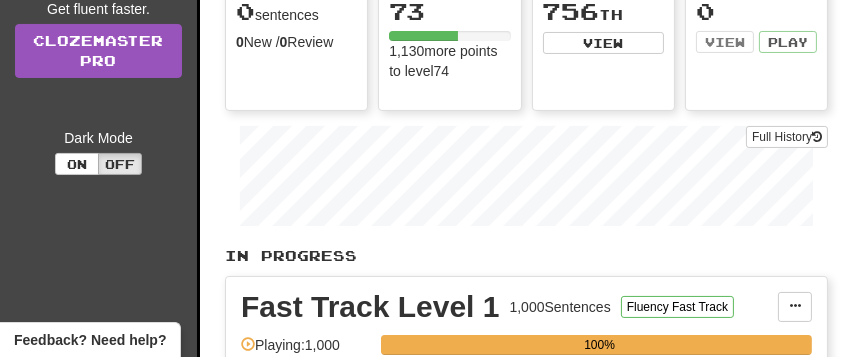 scroll, scrollTop: 389, scrollLeft: 16, axis: both 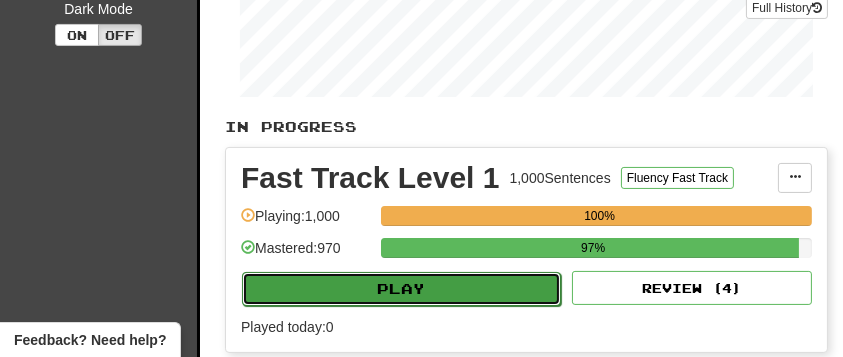 click on "Play" at bounding box center (401, 289) 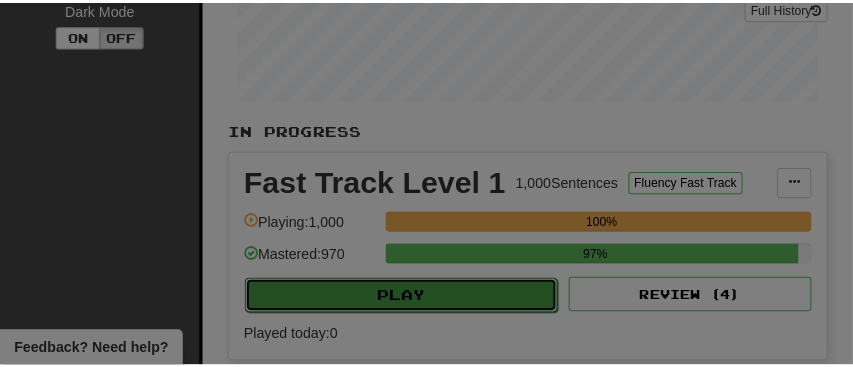 scroll, scrollTop: 389, scrollLeft: 6, axis: both 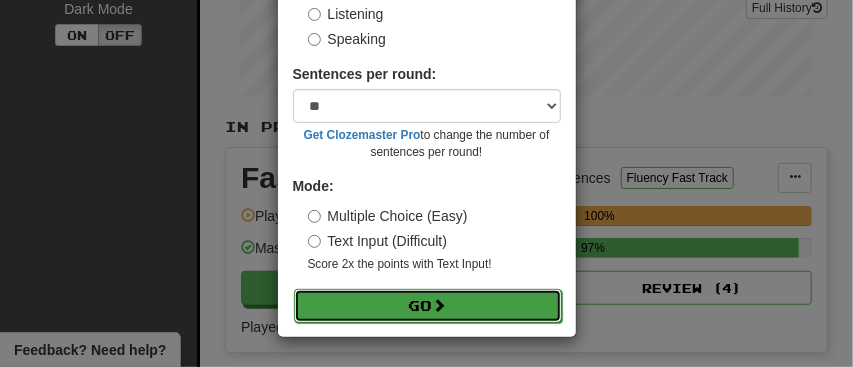 click on "Go" at bounding box center [428, 306] 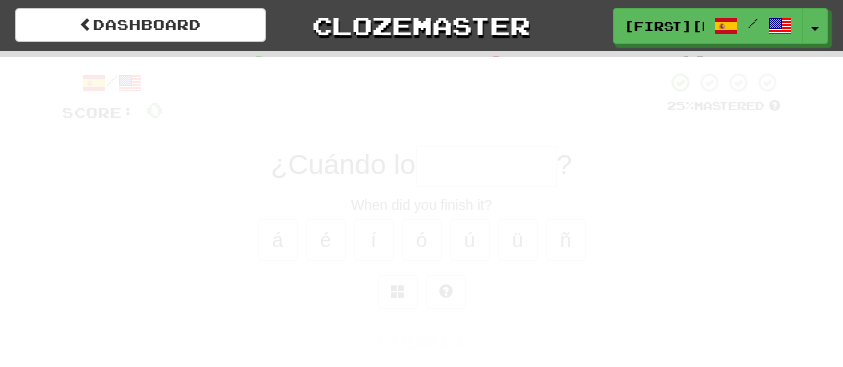 scroll, scrollTop: 0, scrollLeft: 0, axis: both 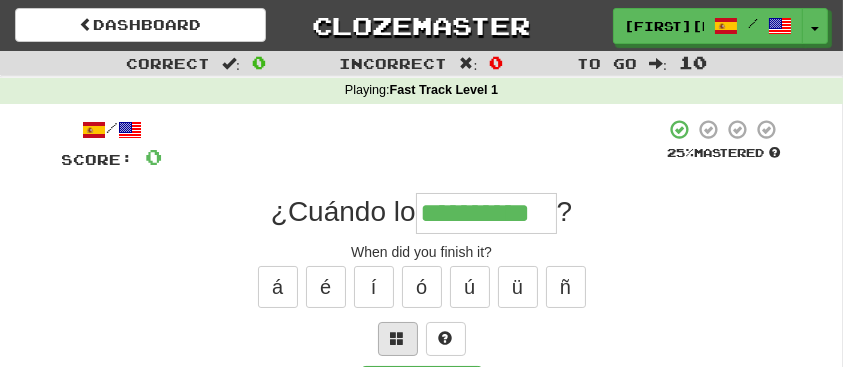 type on "**********" 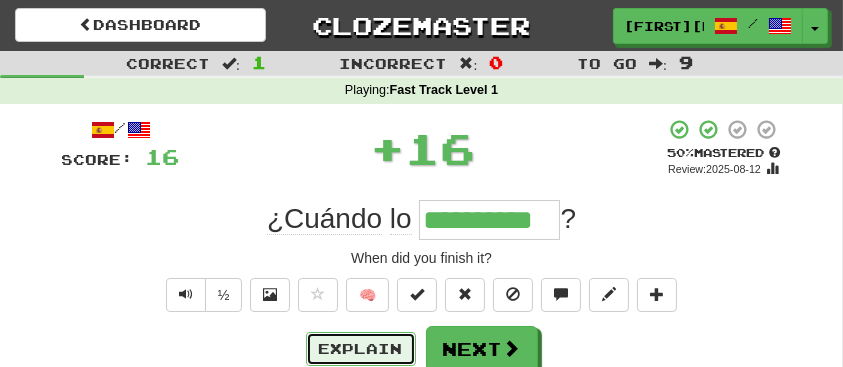 click on "Explain" at bounding box center (361, 349) 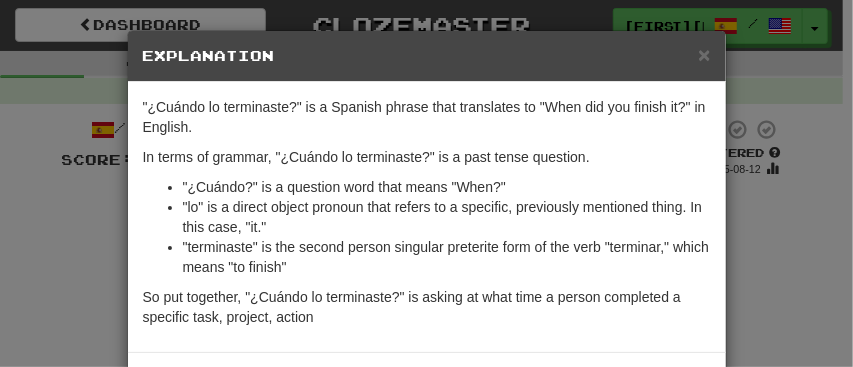 click on "× Explanation "¿Cuándo lo terminaste?" is a Spanish phrase that translates to "When did you finish it?" in English.
In terms of grammar, "¿Cuándo lo terminaste?" is a past tense question.
"¿Cuándo?" is a question word that means "When?"
"lo" is a direct object pronoun that refers to a specific, previously mentioned thing. In this case, "it."
"terminaste" is the second person singular preterite form of the verb "terminar," which means "to finish"
So put together, "¿Cuándo lo terminaste?" is asking at what time a person completed a specific task, project, action In beta. Generated by ChatGPT. Like it? Hate it?  Let us know ! Close" at bounding box center (426, 183) 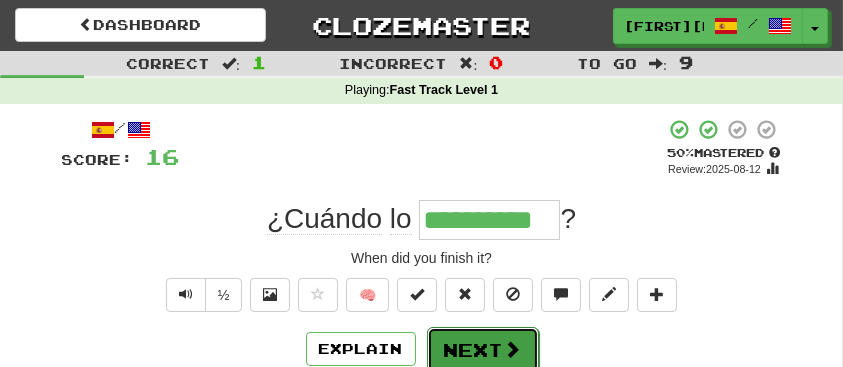 click on "Next" at bounding box center (483, 350) 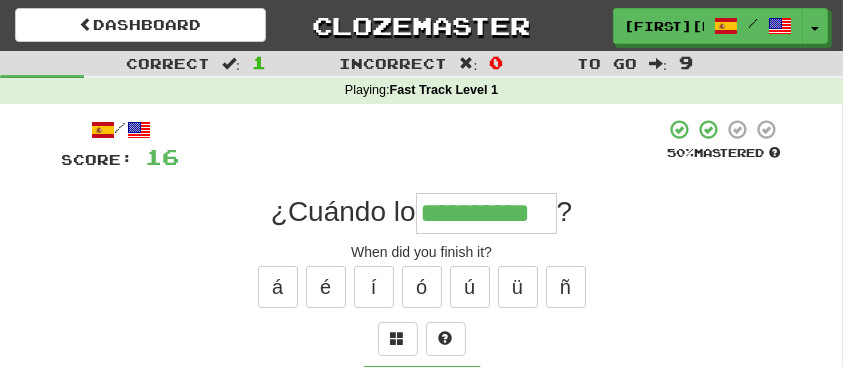 type on "**********" 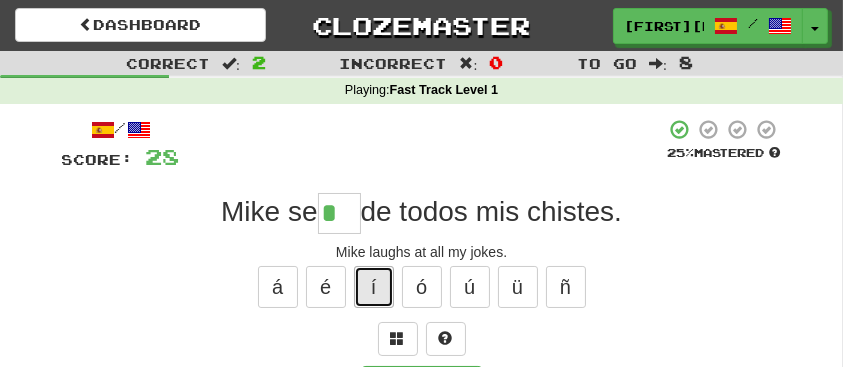 click on "í" at bounding box center (374, 287) 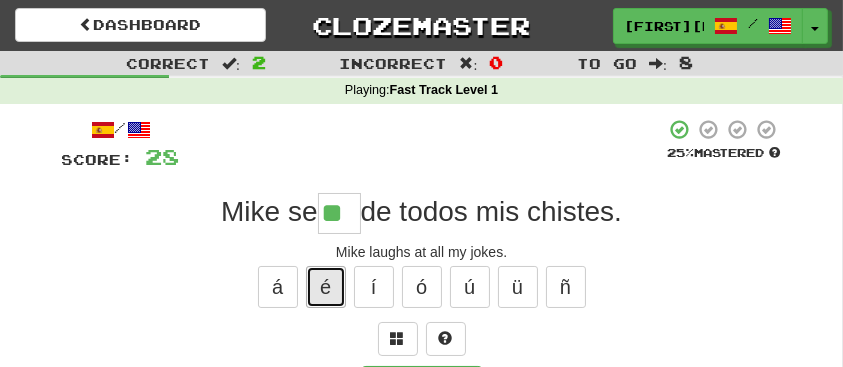 click on "é" at bounding box center [326, 287] 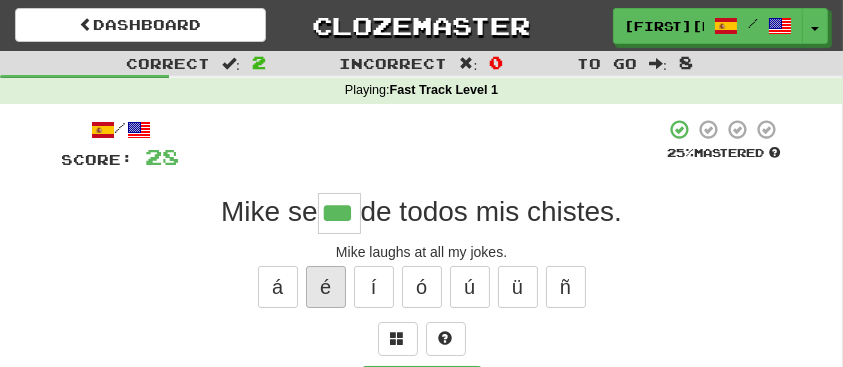 type on "***" 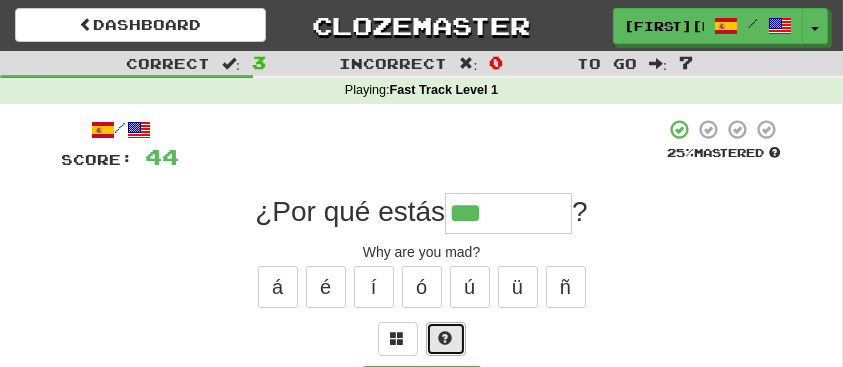 click at bounding box center (446, 338) 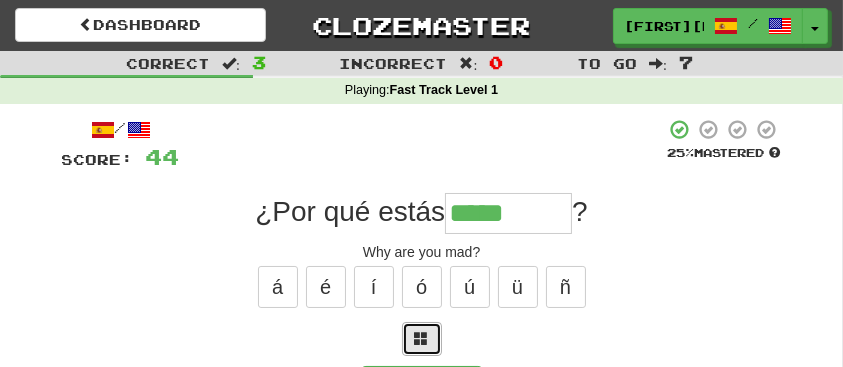 click at bounding box center [422, 339] 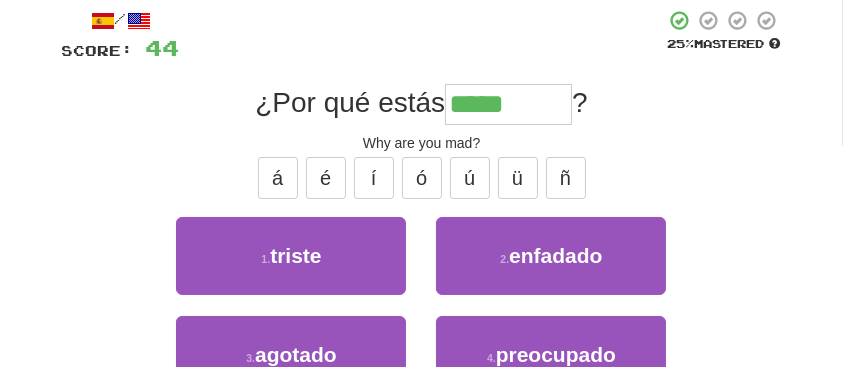 scroll, scrollTop: 116, scrollLeft: 0, axis: vertical 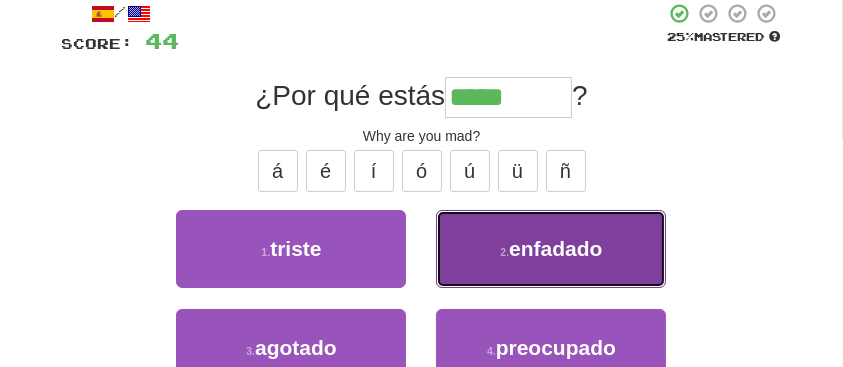 click on "enfadado" at bounding box center (555, 248) 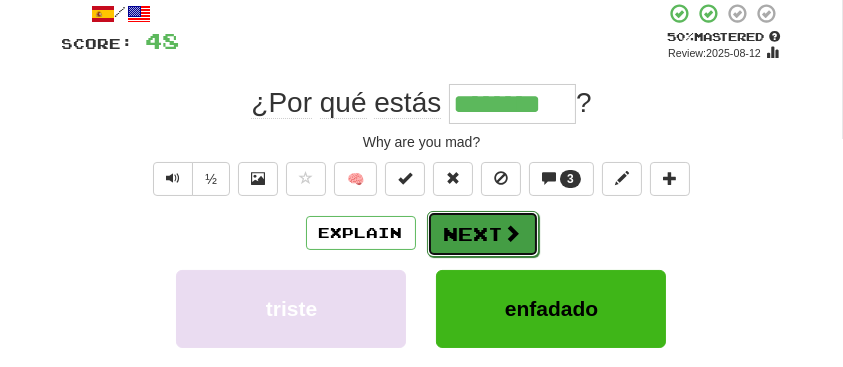 click on "Next" at bounding box center (483, 234) 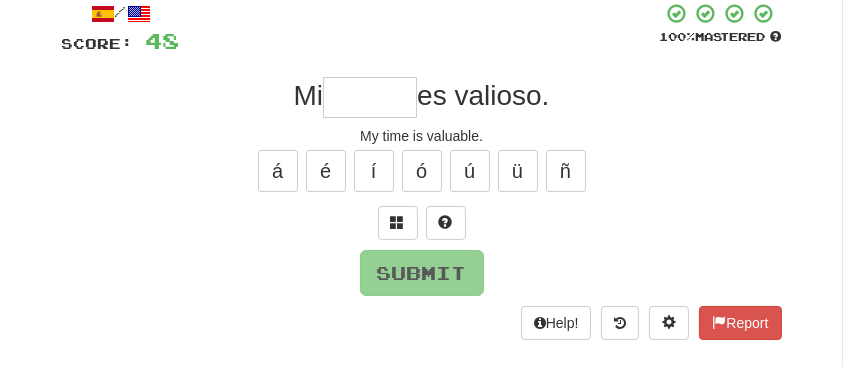 type on "*" 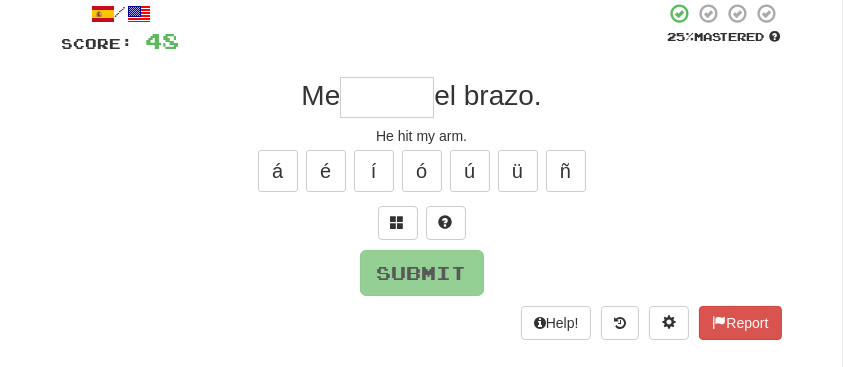 type on "*" 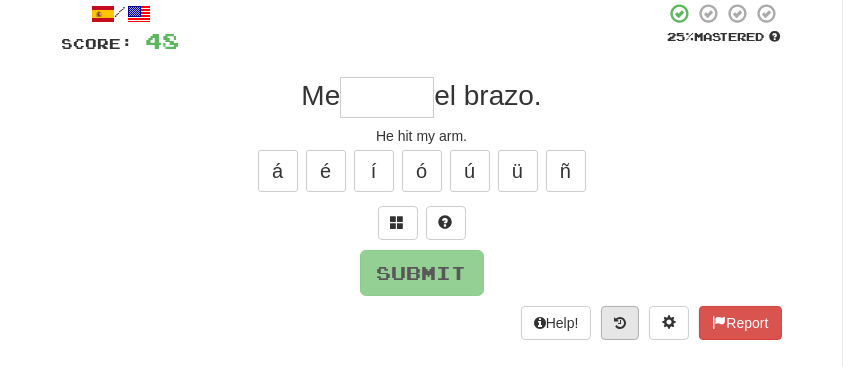type on "******" 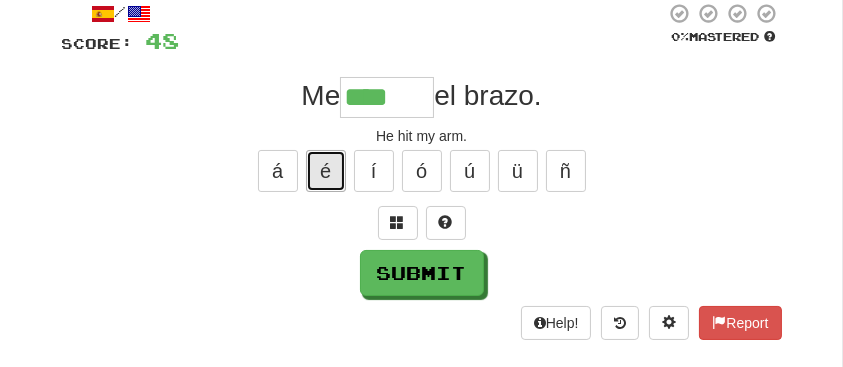 click on "é" at bounding box center [326, 171] 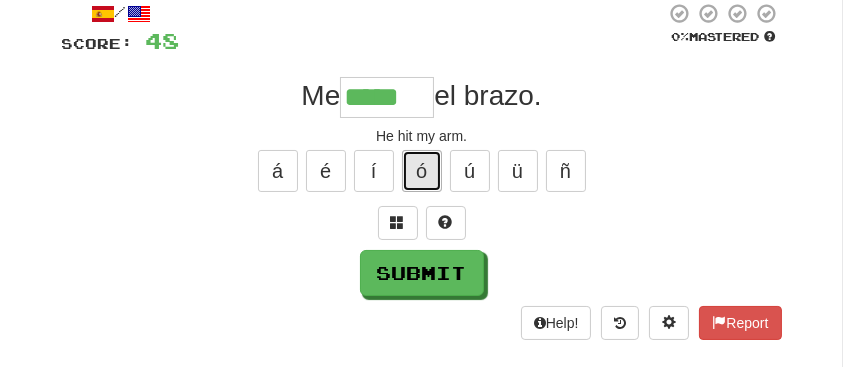click on "ó" at bounding box center (422, 171) 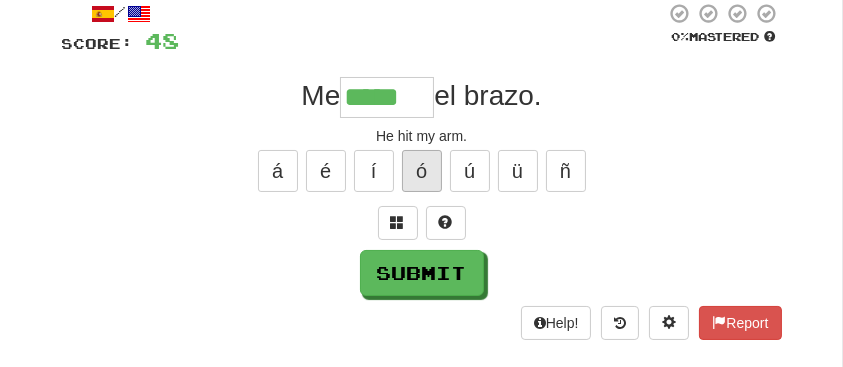 type on "******" 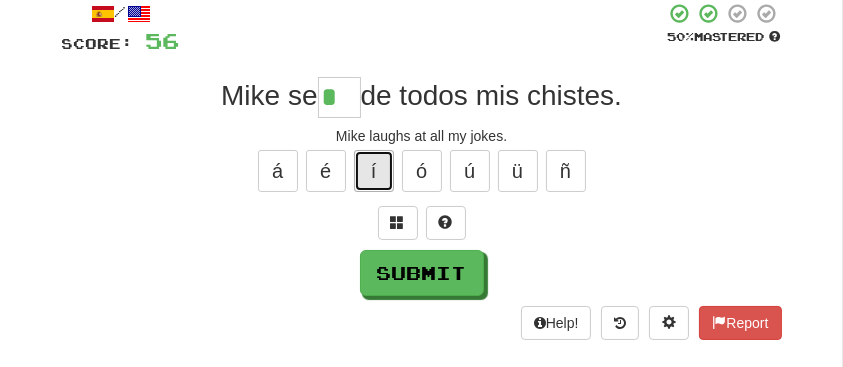 click on "í" at bounding box center (374, 171) 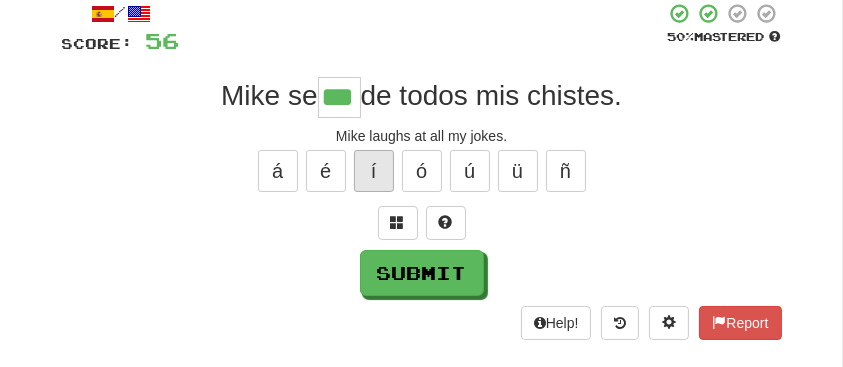 type on "***" 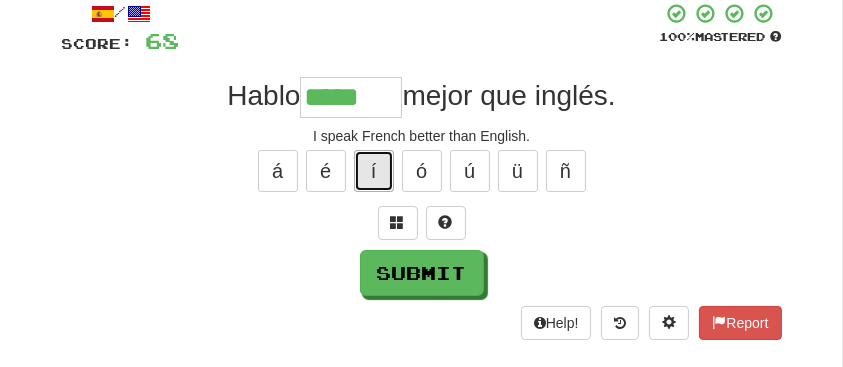 click on "í" at bounding box center [374, 171] 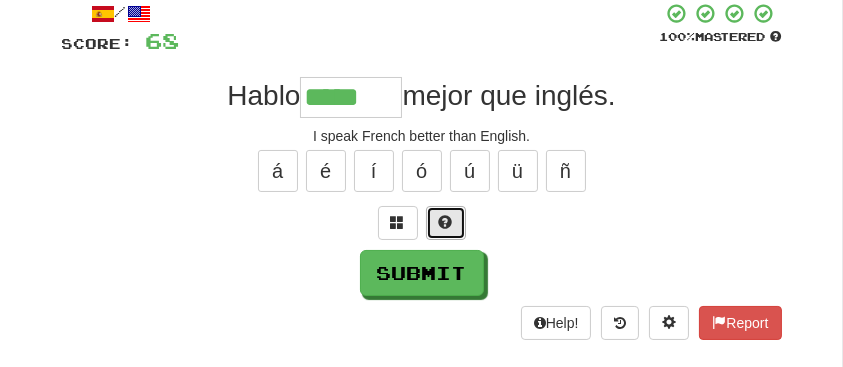 click at bounding box center (446, 222) 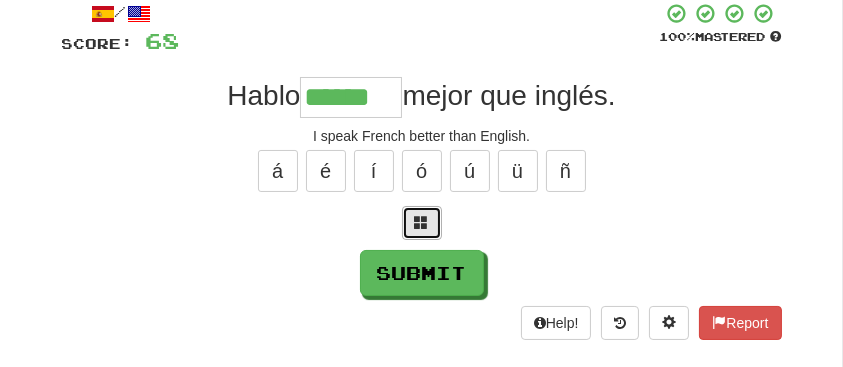 click at bounding box center (422, 222) 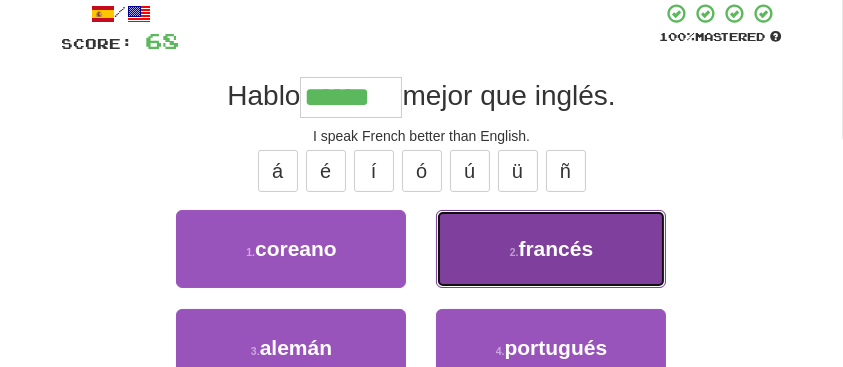 click on "2 .  francés" at bounding box center [551, 249] 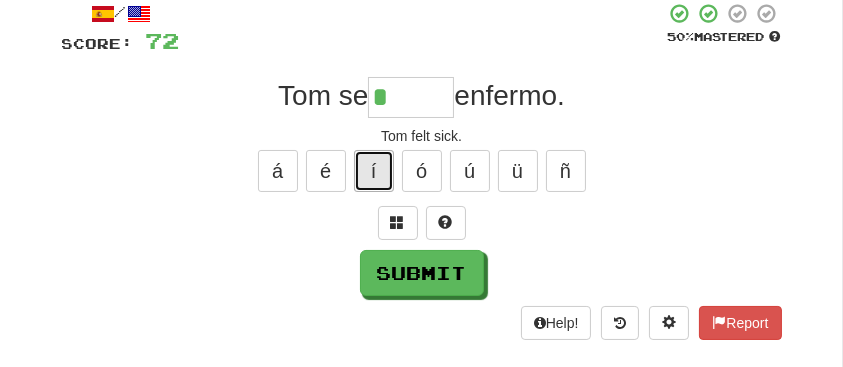 click on "í" at bounding box center (374, 171) 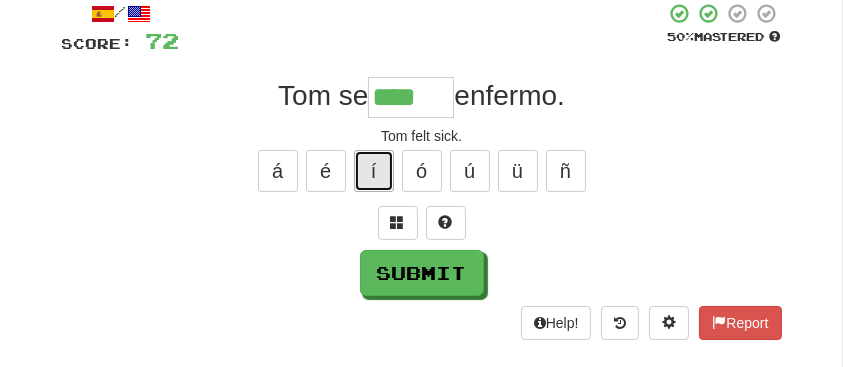 click on "í" at bounding box center (374, 171) 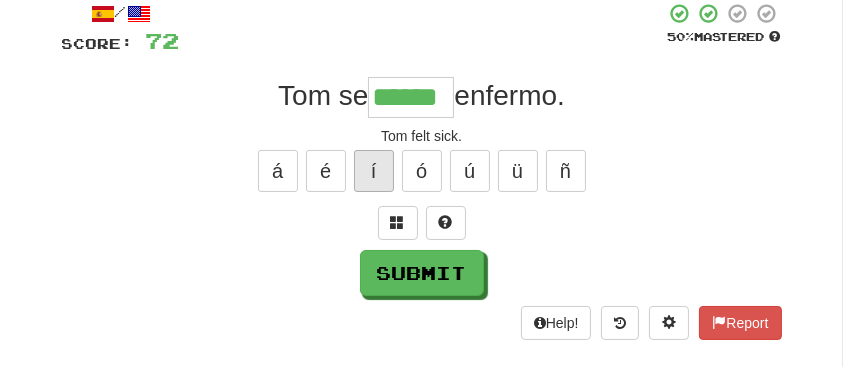 type on "******" 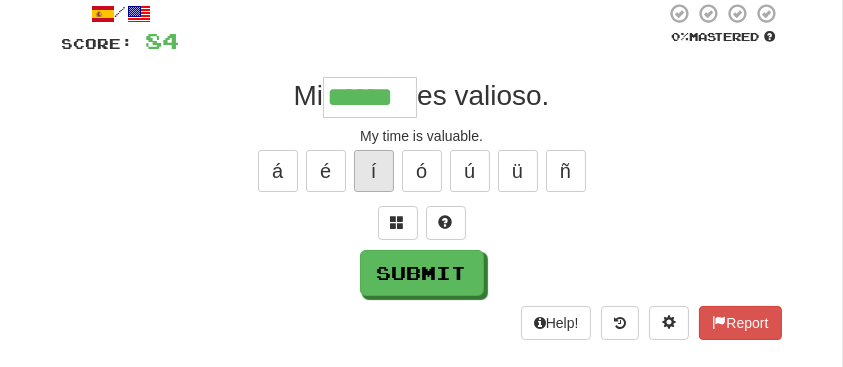 type on "******" 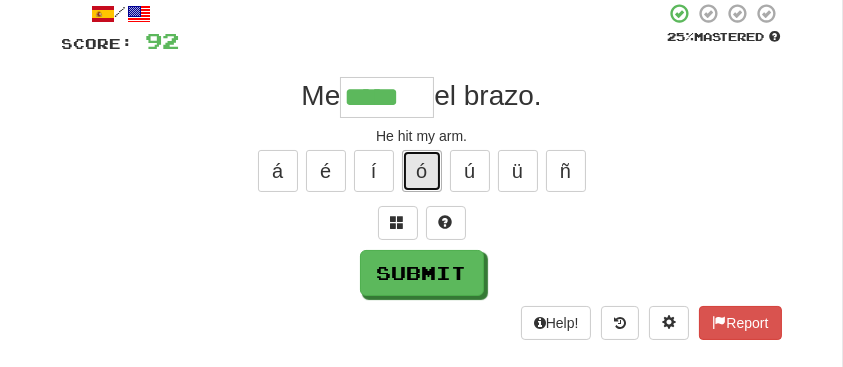 click on "ó" at bounding box center [422, 171] 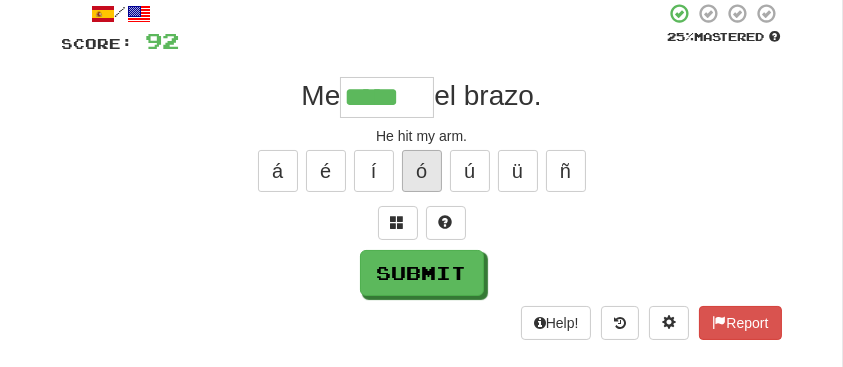type on "******" 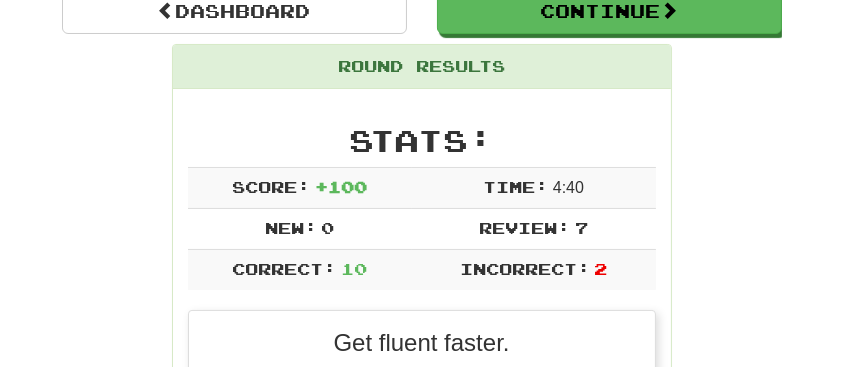 scroll, scrollTop: 204, scrollLeft: 0, axis: vertical 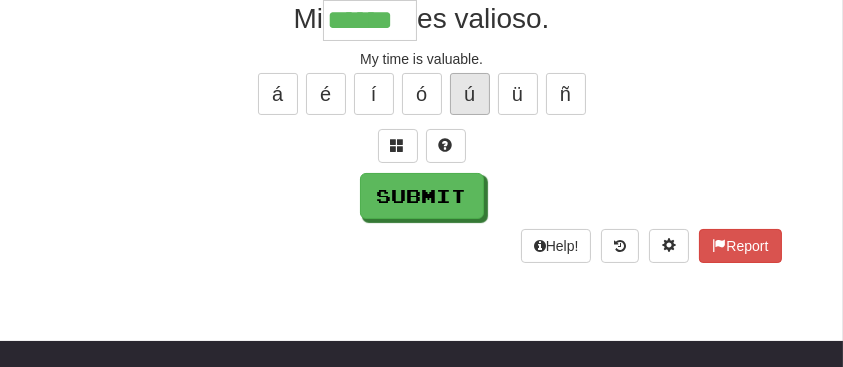 type on "******" 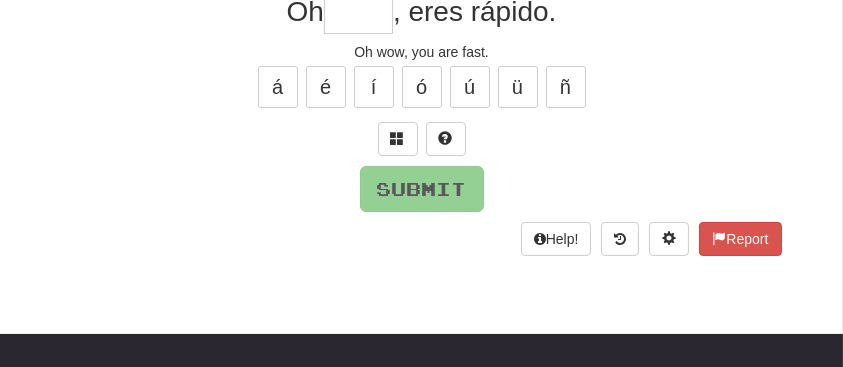 scroll, scrollTop: 193, scrollLeft: 0, axis: vertical 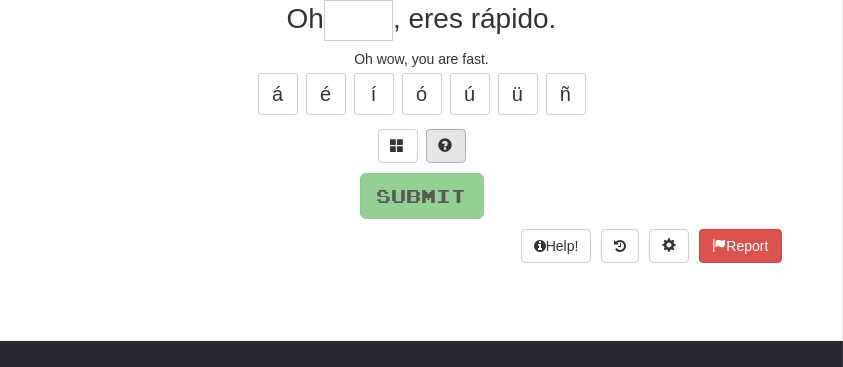 type on "****" 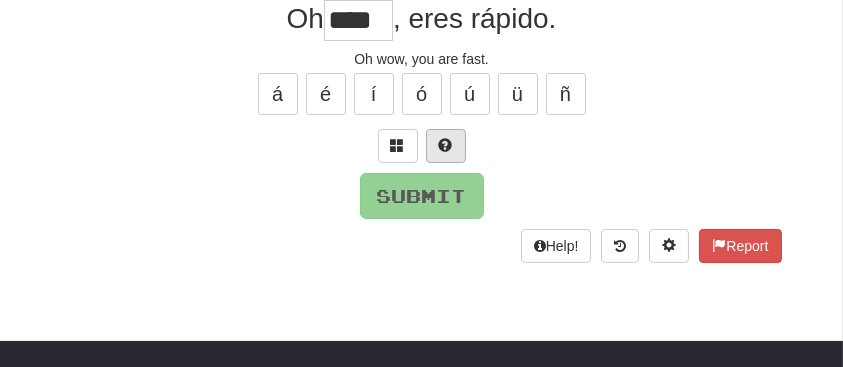 scroll, scrollTop: 200, scrollLeft: 0, axis: vertical 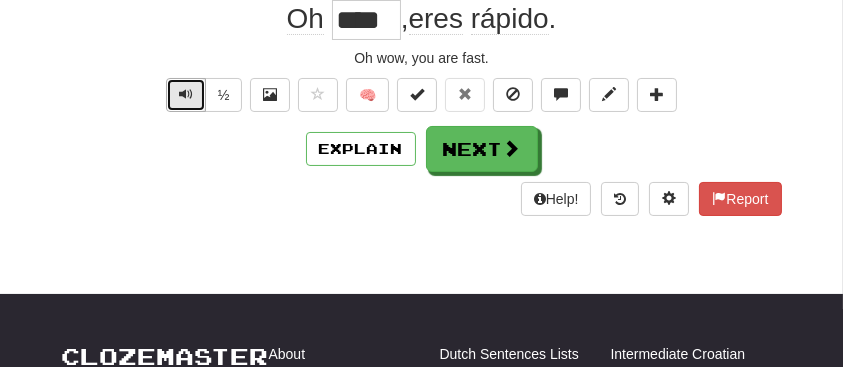 click at bounding box center [186, 95] 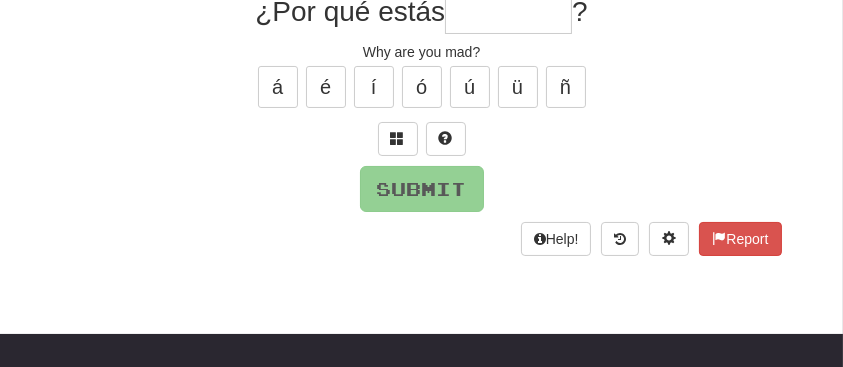 scroll, scrollTop: 193, scrollLeft: 0, axis: vertical 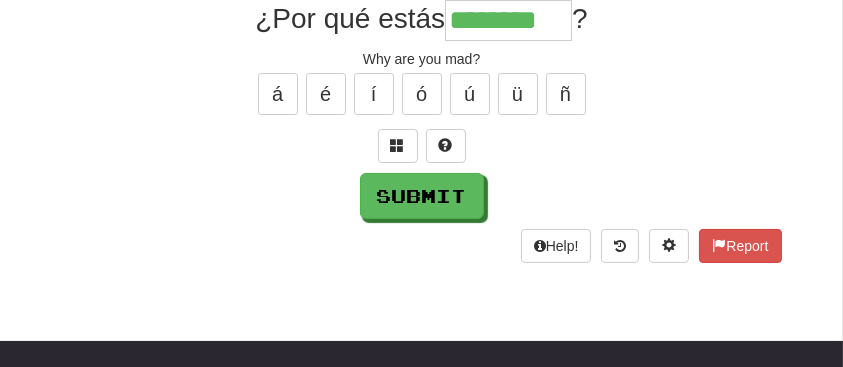 type on "********" 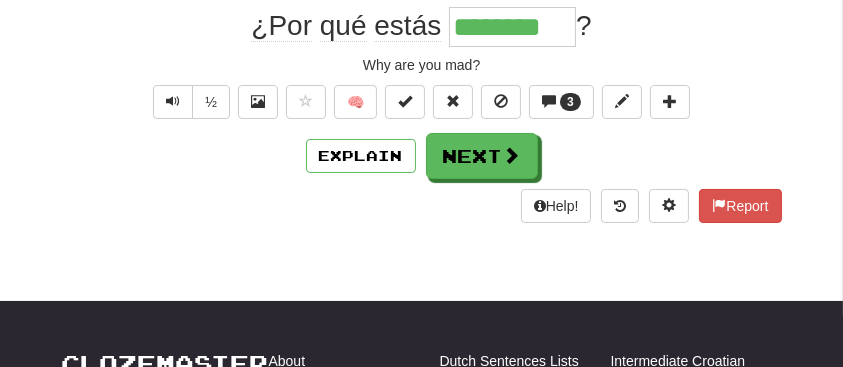 scroll, scrollTop: 200, scrollLeft: 0, axis: vertical 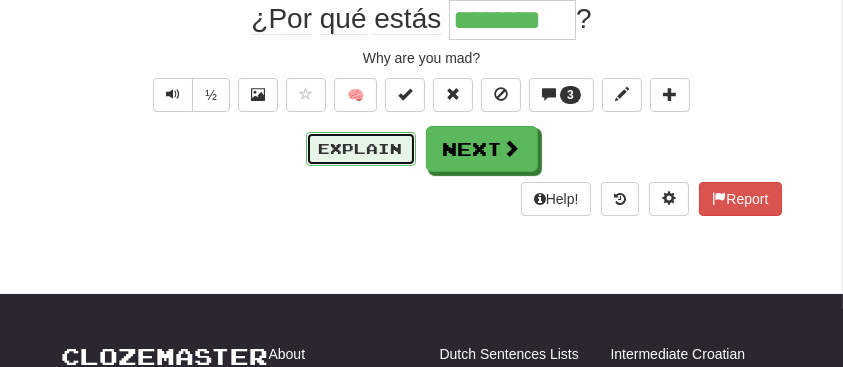 click on "Explain" at bounding box center (361, 149) 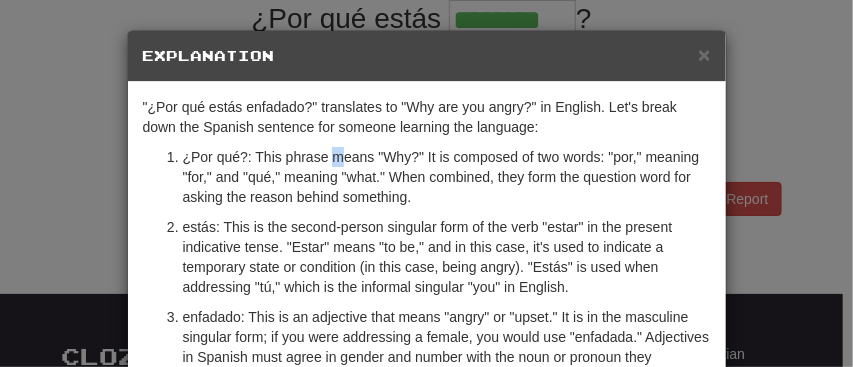 drag, startPoint x: 332, startPoint y: 150, endPoint x: 337, endPoint y: 136, distance: 14.866069 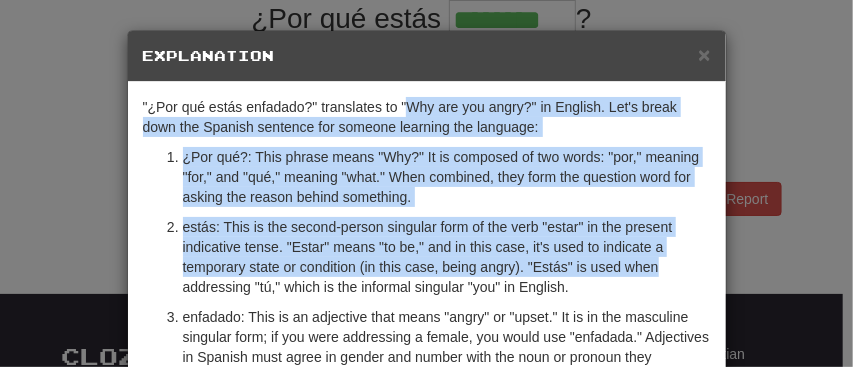 drag, startPoint x: 432, startPoint y: 114, endPoint x: 852, endPoint y: 286, distance: 453.8546 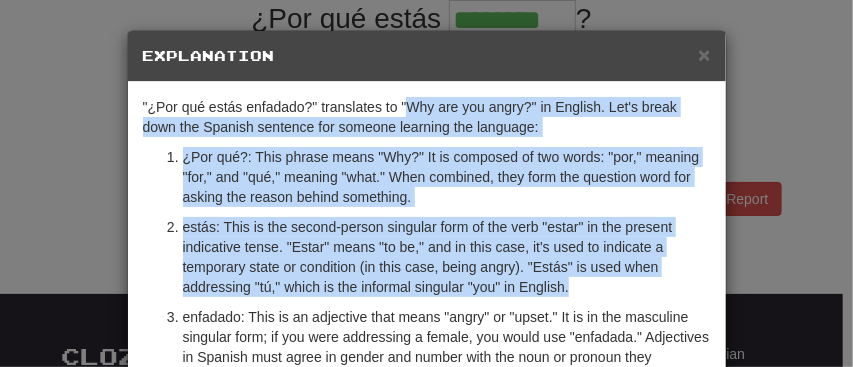 click on "× Explanation "¿Por qué estás enfadado?" translates to "Why are you angry?" in English. Let's break down the Spanish sentence for someone learning the language:
¿Por qué?: This phrase means "Why?" It is composed of two words: "por," meaning "for," and "qué," meaning "what." When combined, they form the question word for asking the reason behind something.
estás: This is the second-person singular form of the verb "estar" in the present indicative tense. "Estar" means "to be," and in this case, it's used to indicate a temporary state or condition (in this case, being angry). "Estás" is used when addressing "tú," which is the informal singular "you" in English.
So grammatically, the sentence is a straightforward question comprised of a question word ("¿Por qué?"), a conjugated form of the verb "estar" ("estás") that agrees with the subject ("tú"), and an adjective that describes the subject's state ("enfadado") and agrees with the subject in gender and number.
Let us know" at bounding box center [426, 183] 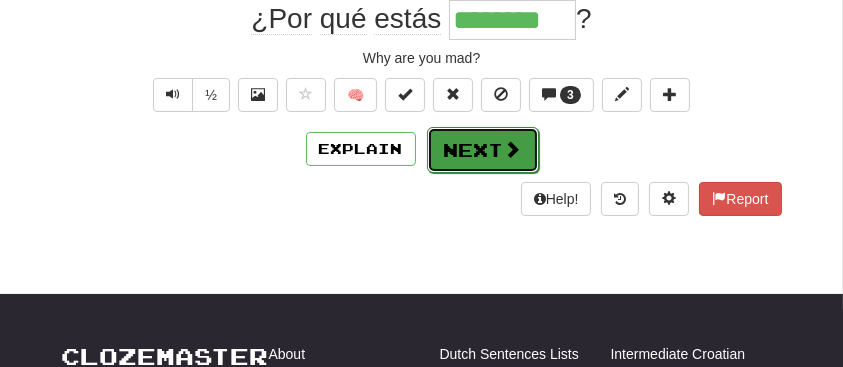 click on "Next" at bounding box center (483, 150) 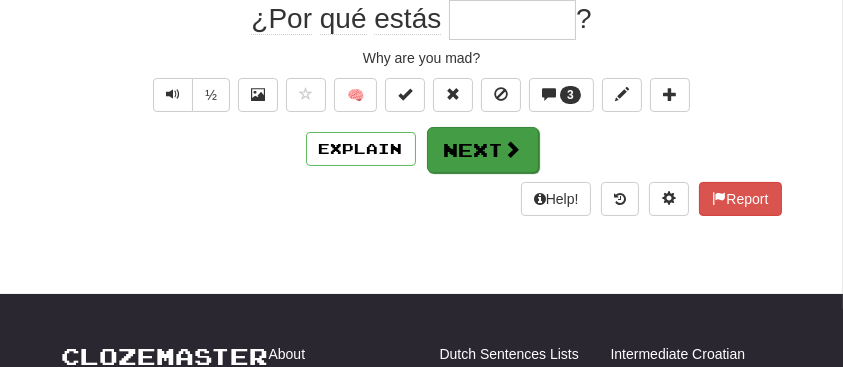scroll, scrollTop: 193, scrollLeft: 0, axis: vertical 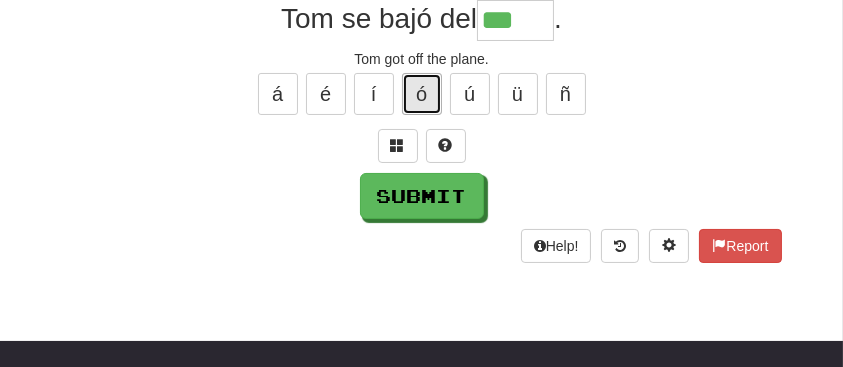 click on "ó" at bounding box center [422, 94] 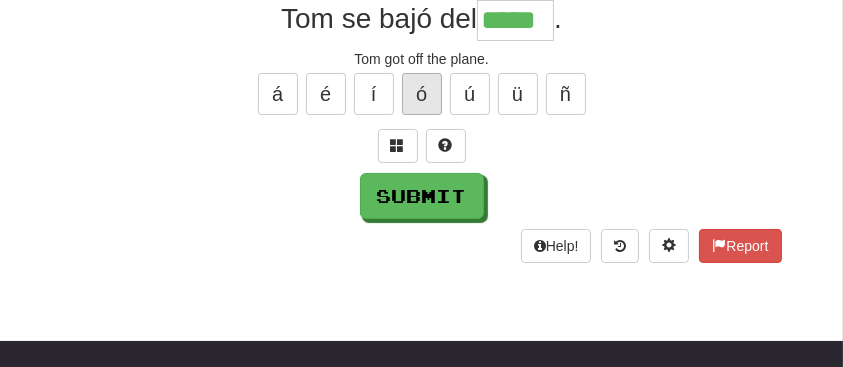 type on "*****" 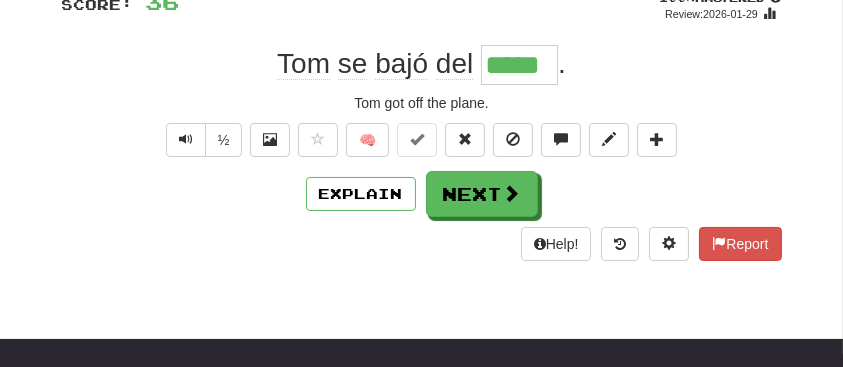 scroll, scrollTop: 152, scrollLeft: 0, axis: vertical 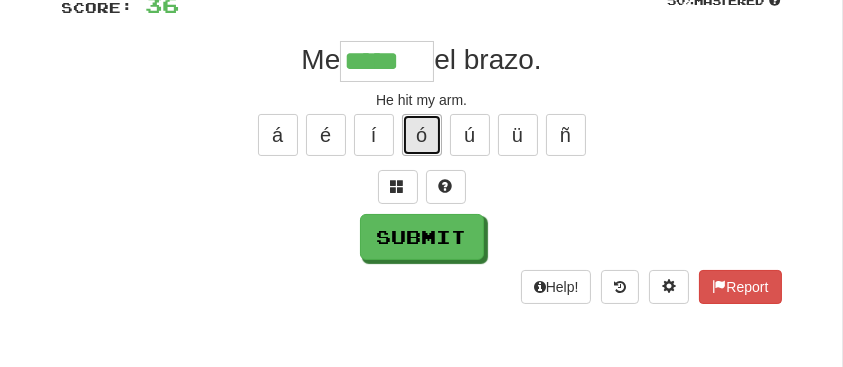 click on "ó" at bounding box center (422, 135) 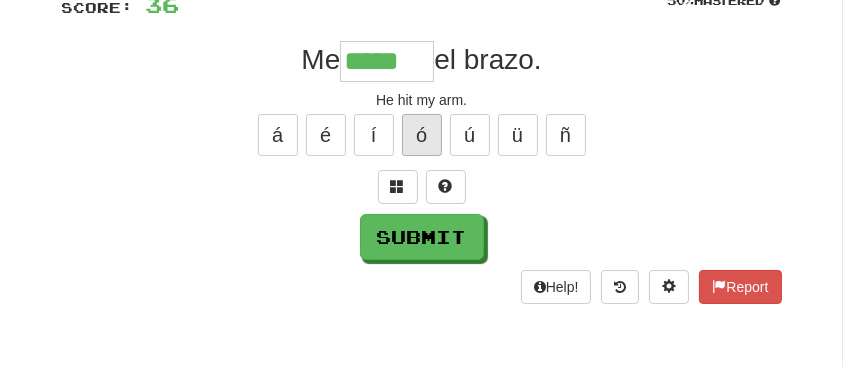 type on "******" 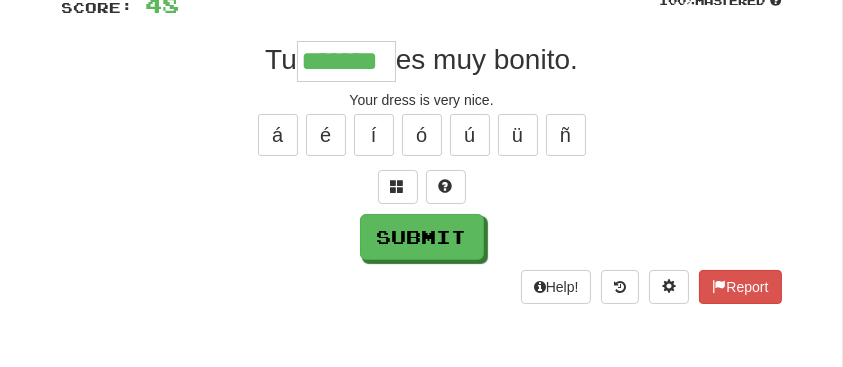 type on "*******" 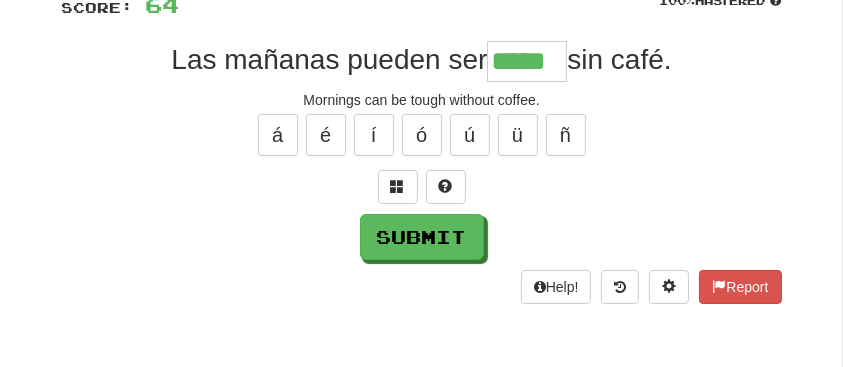type on "*****" 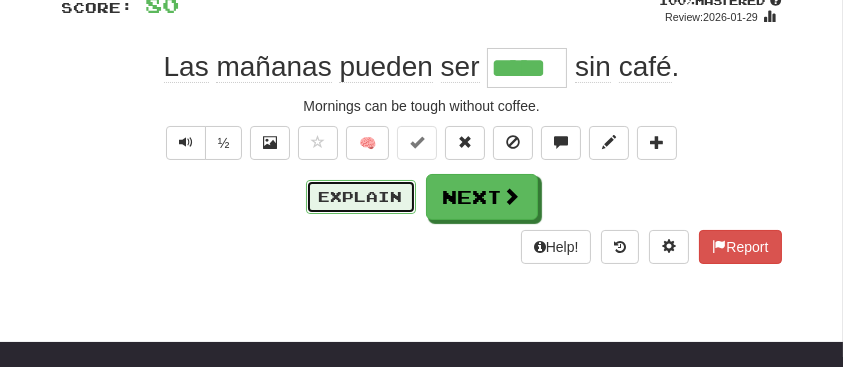 click on "Explain" at bounding box center (361, 197) 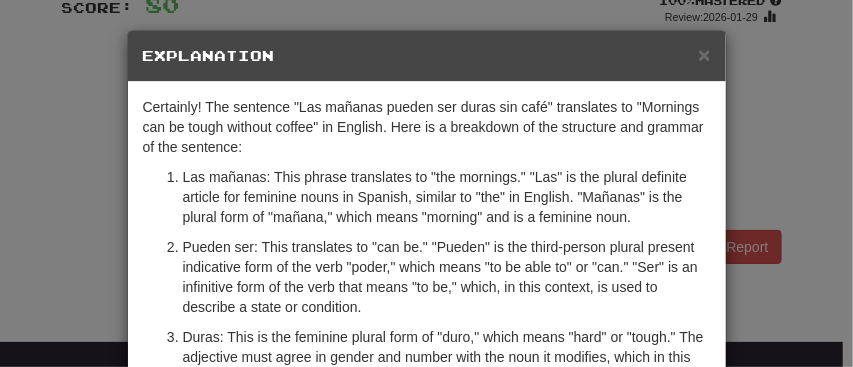 click on "× Explanation Certainly! The sentence "Las mañanas pueden ser duras sin café" translates to "Mornings can be tough without coffee" in English. Here is a breakdown of the structure and grammar of the sentence:
Las mañanas: This phrase translates to "the mornings." "Las" is the plural definite article for feminine nouns in Spanish, similar to "the" in English. "Mañanas" is the plural form of "mañana," which means "morning" and is a feminine noun.
Pueden ser: This translates to "can be." "Pueden" is the third-person plural present indicative form of the verb "poder," which means "to be able to" or "can." "Ser" is an infinitive form of the verb that means "to be," which, in this context, is used to describe a state or condition.
Duras: This is the feminine plural form of "duro," which means "hard" or "tough." The adjective must agree in gender and number with the noun it modifies, which in this case is "mañanas" (feminine plural).
Let us know ! Close" at bounding box center [426, 183] 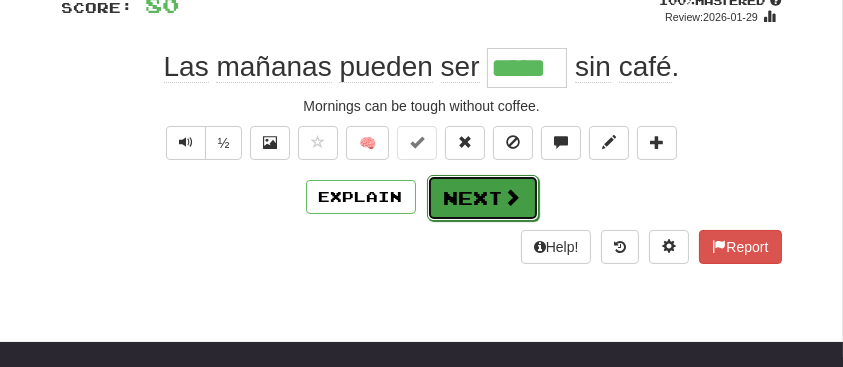 click on "Next" at bounding box center (483, 198) 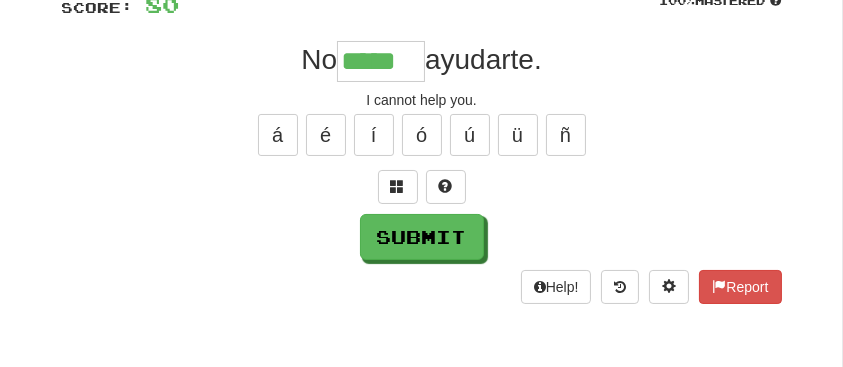 type on "*****" 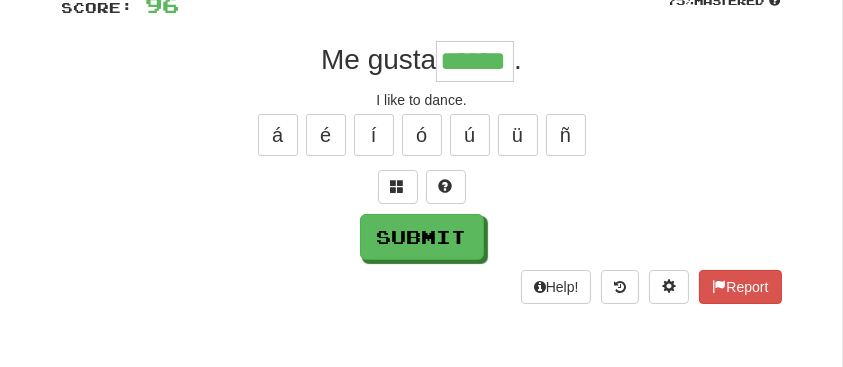 type on "******" 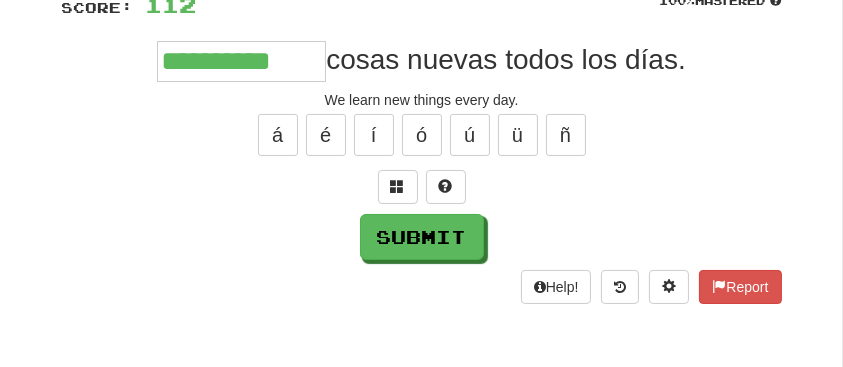 type on "**********" 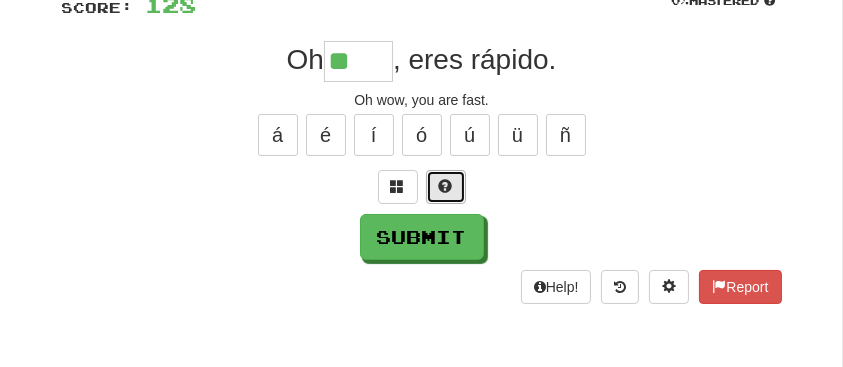 click at bounding box center (446, 187) 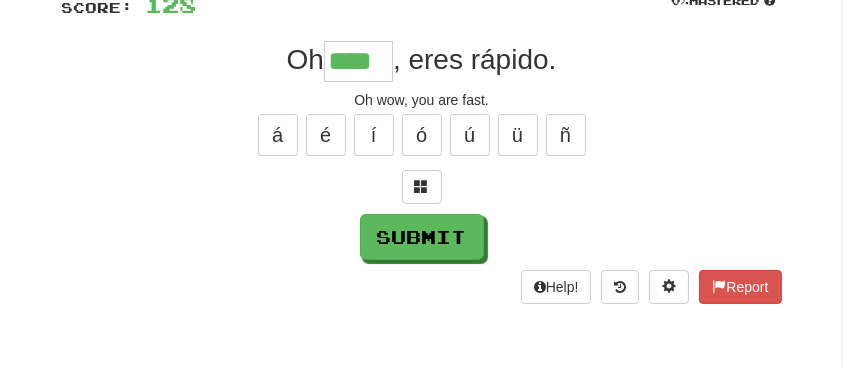 type on "****" 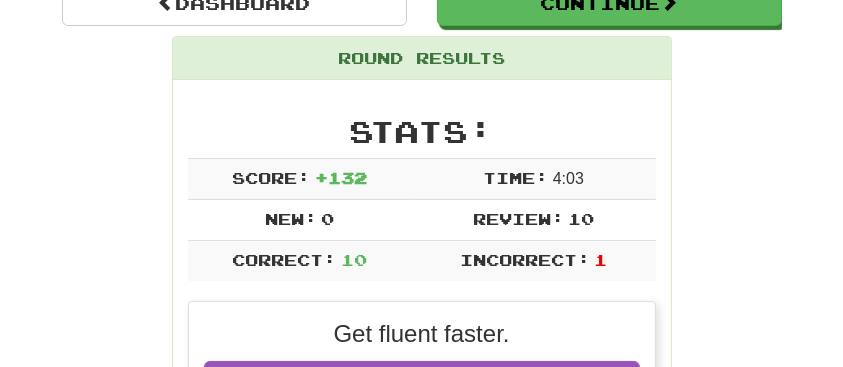scroll, scrollTop: 240, scrollLeft: 0, axis: vertical 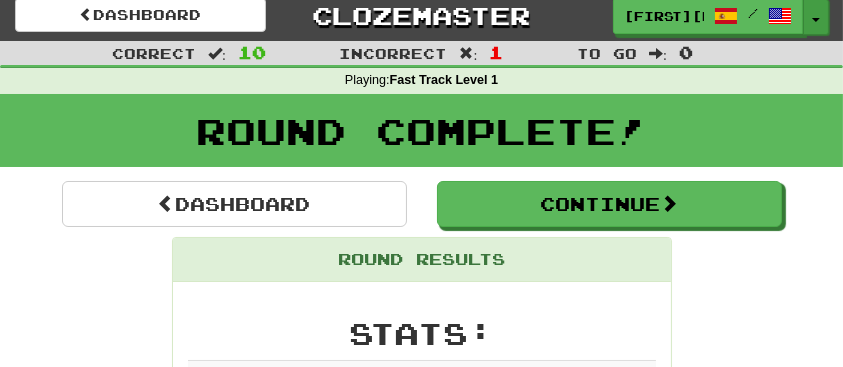 click on "Toggle Dropdown" at bounding box center [816, 17] 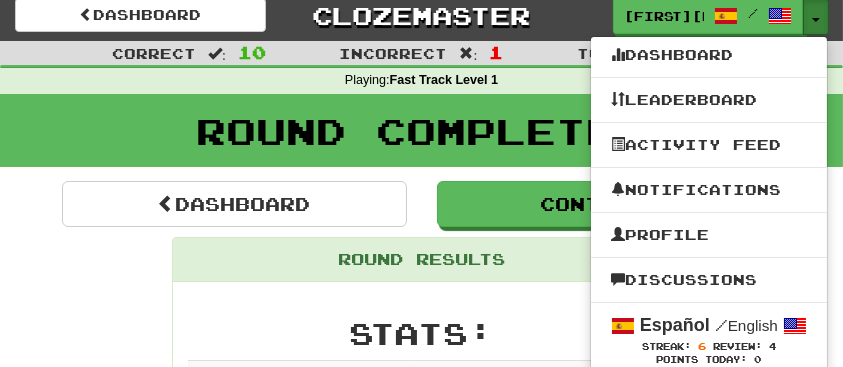 type 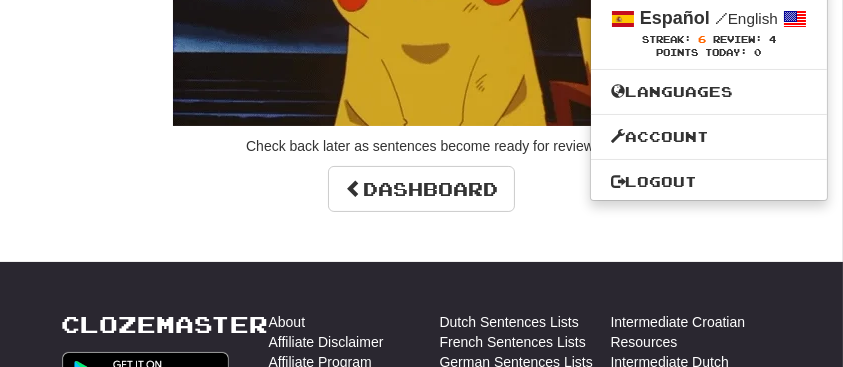 scroll, scrollTop: 332, scrollLeft: 0, axis: vertical 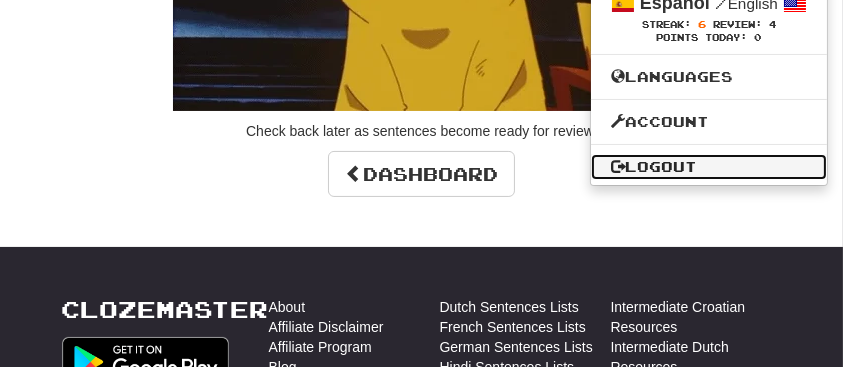 click on "Logout" at bounding box center [709, 167] 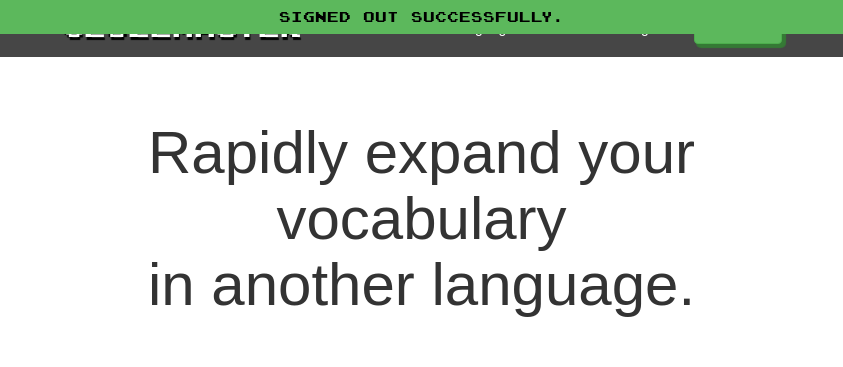 scroll, scrollTop: 0, scrollLeft: 0, axis: both 